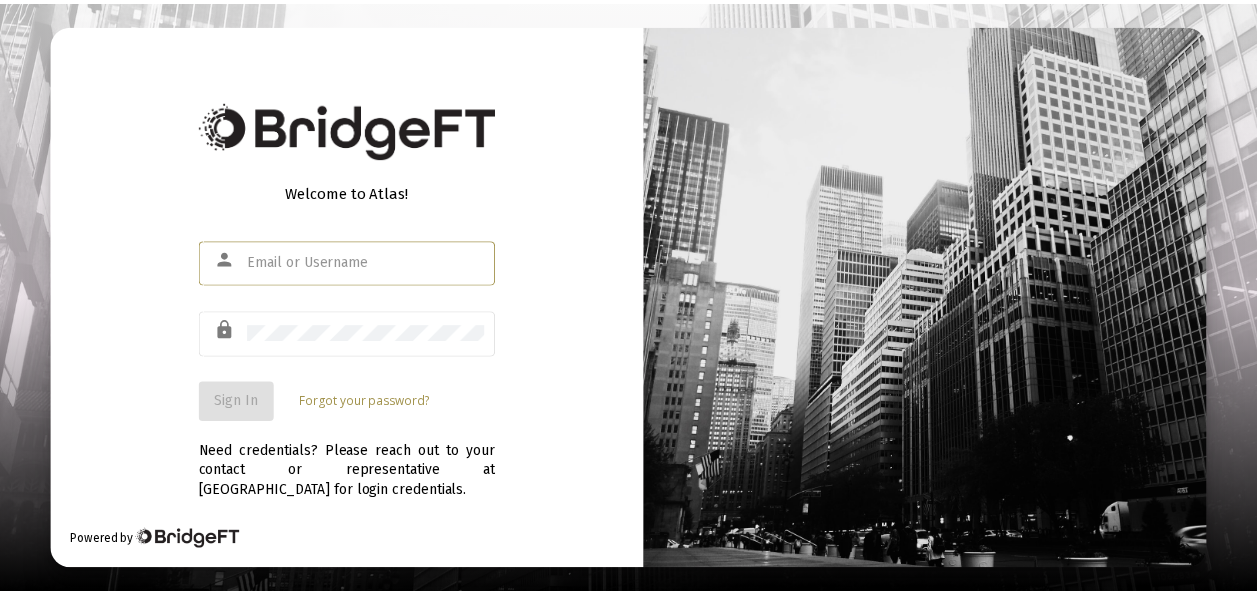 scroll, scrollTop: 0, scrollLeft: 0, axis: both 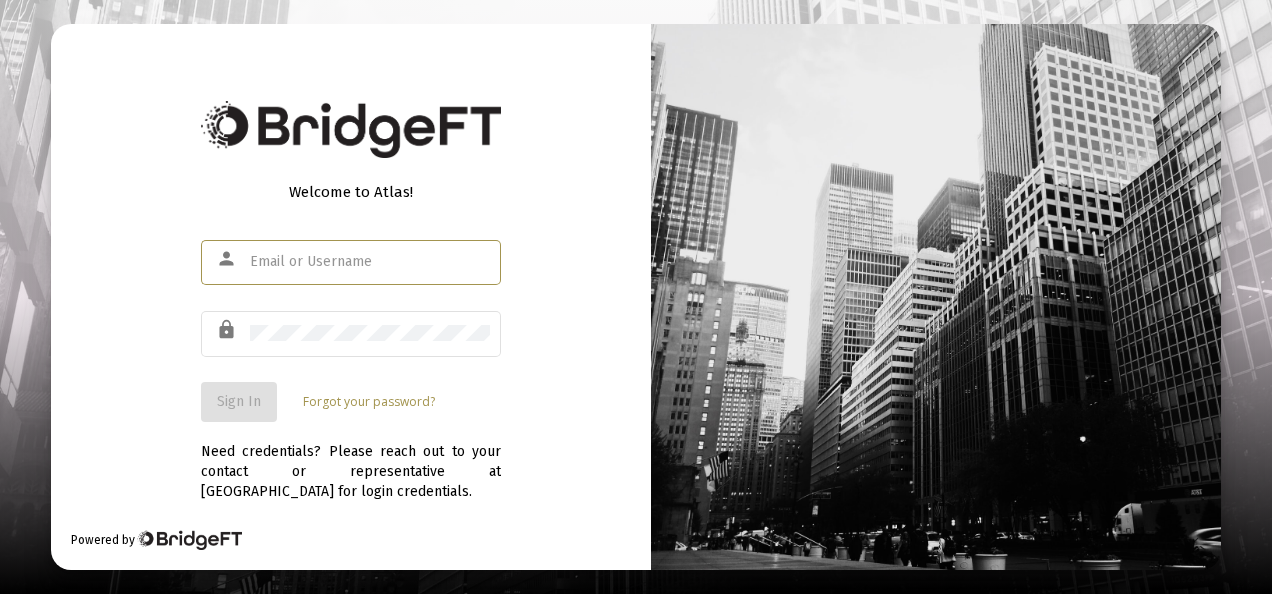 click 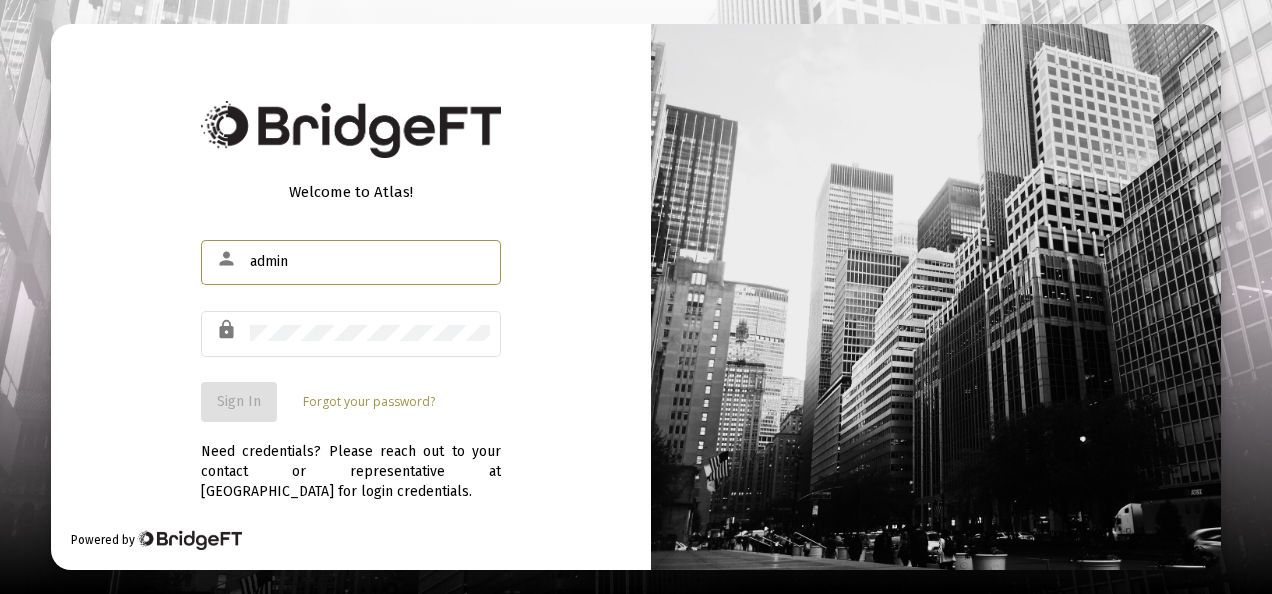 type on "[EMAIL_ADDRESS][DOMAIN_NAME]" 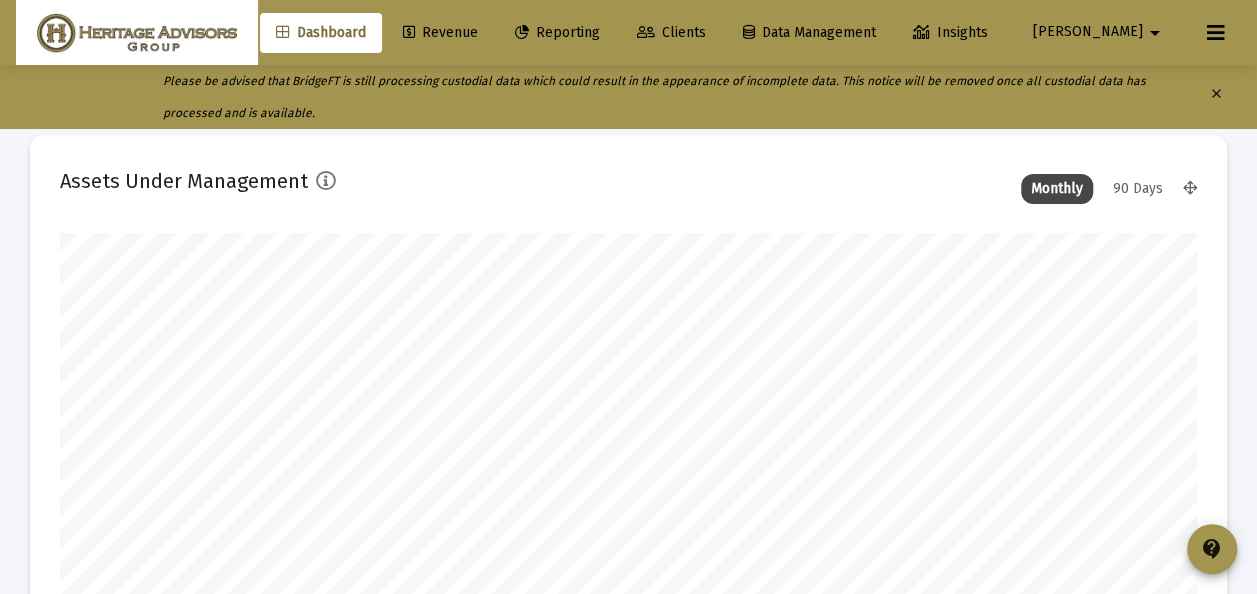 scroll, scrollTop: 999600, scrollLeft: 998863, axis: both 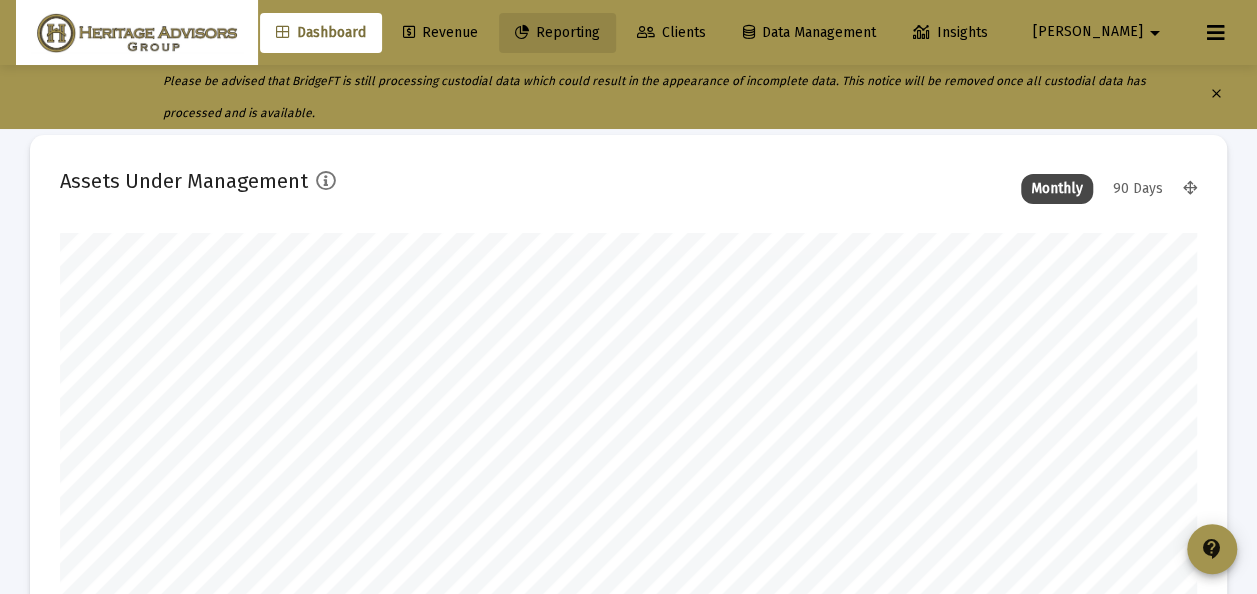 click on "Reporting" 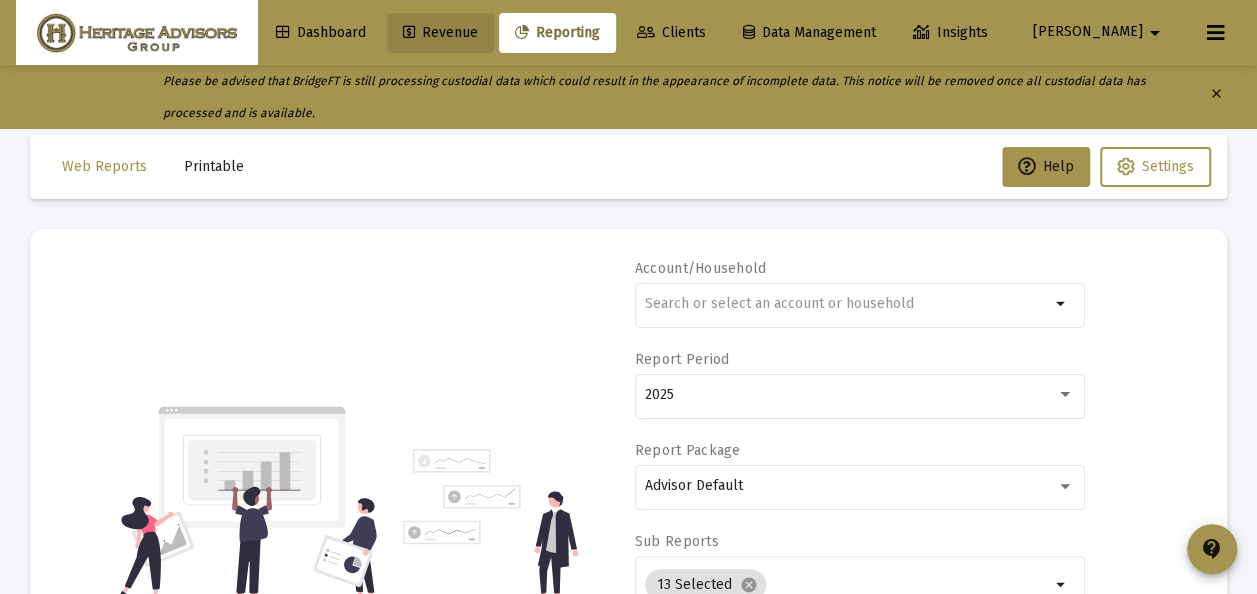 click on "Revenue" 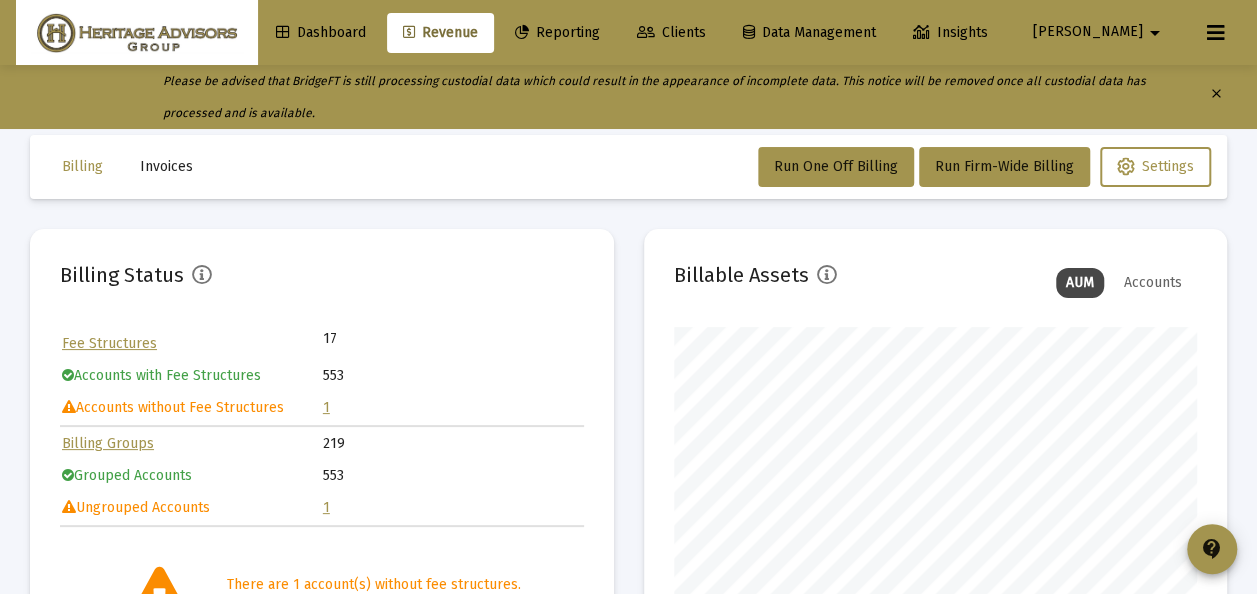 scroll, scrollTop: 999600, scrollLeft: 999476, axis: both 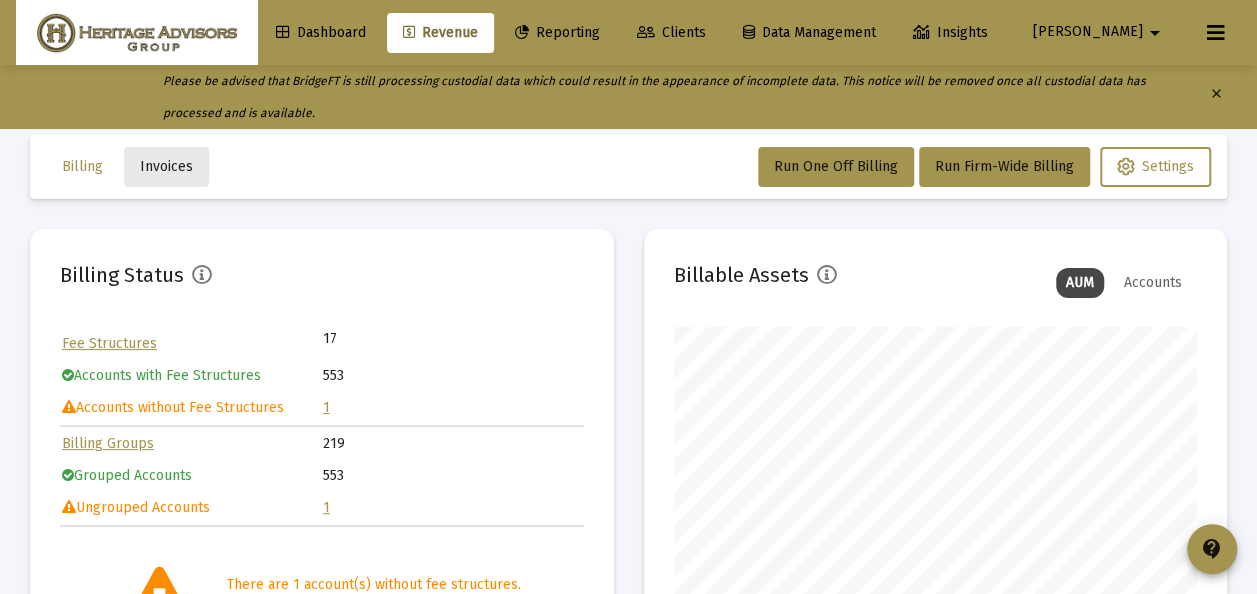 click on "Invoices" 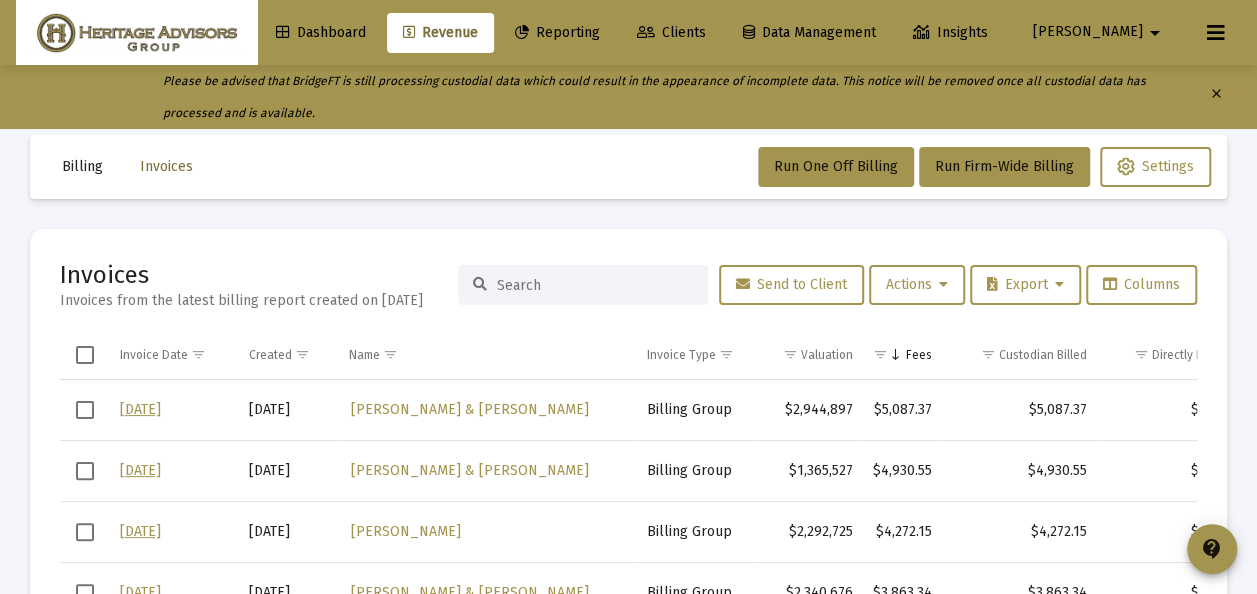 click on "Invoices" 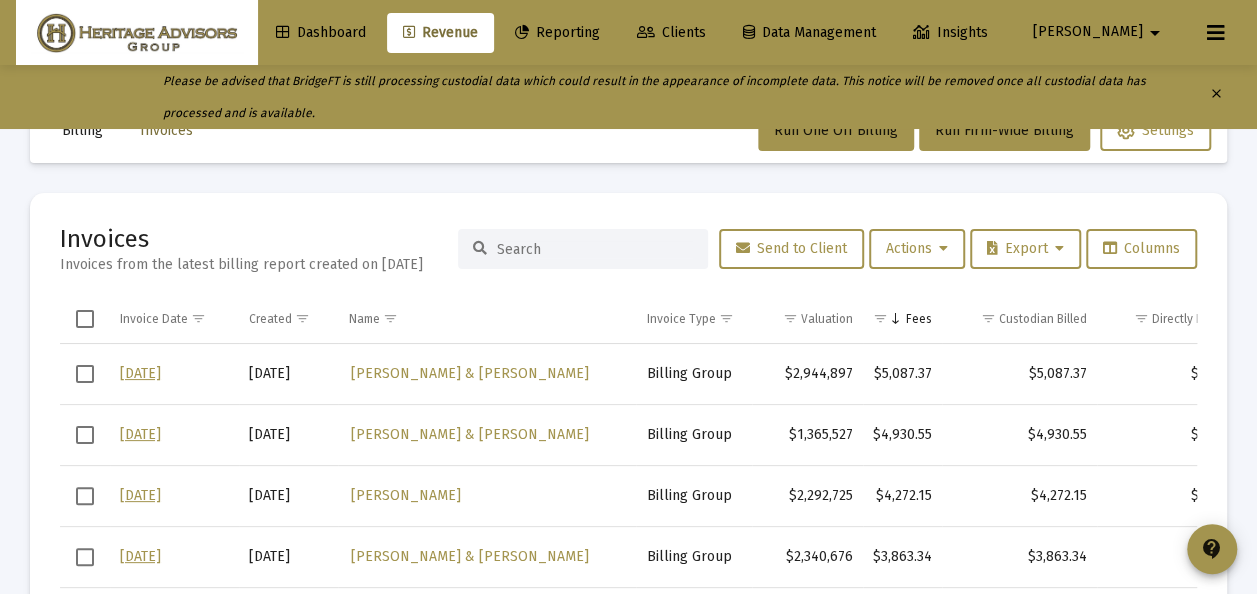 scroll, scrollTop: 0, scrollLeft: 0, axis: both 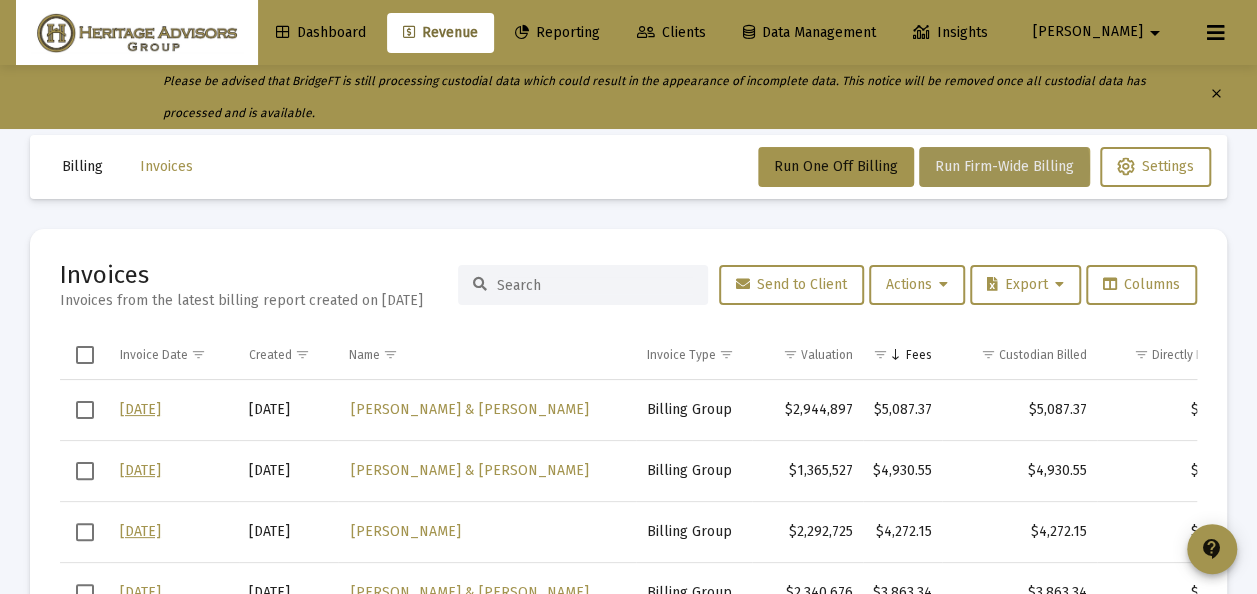click on "Run Firm-Wide Billing" 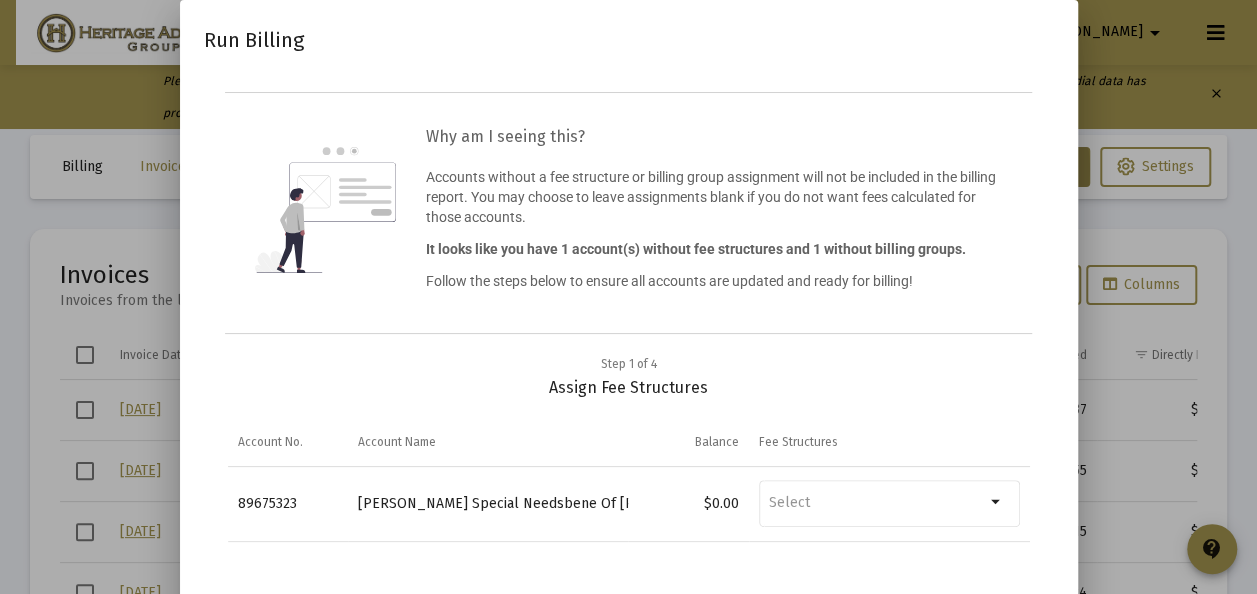 click at bounding box center (628, 297) 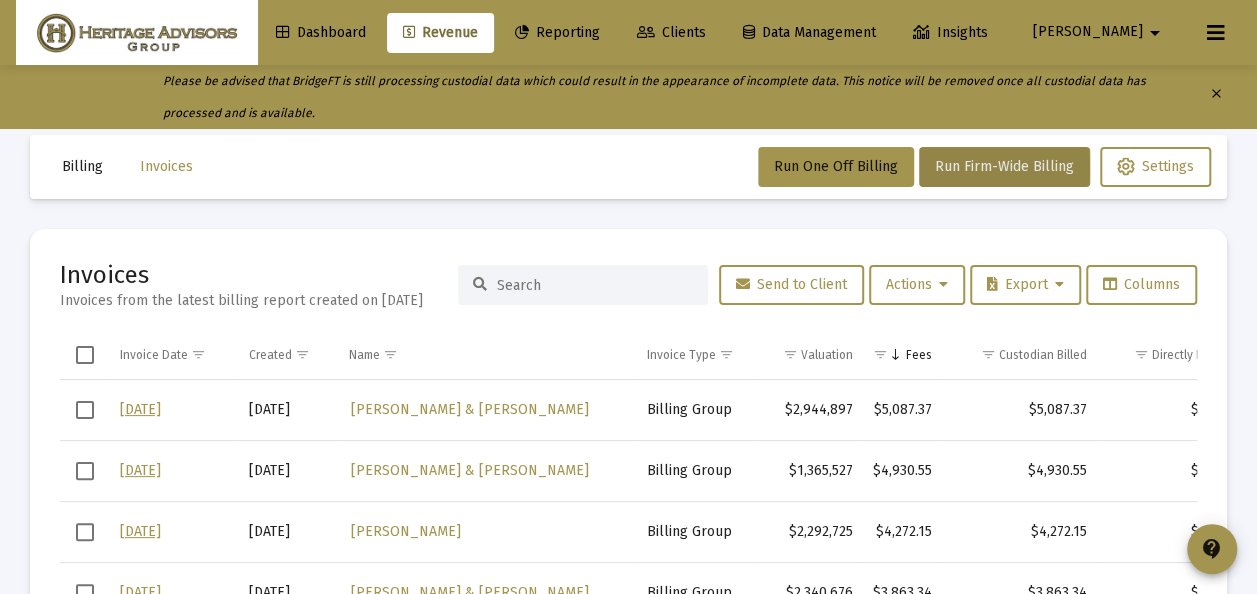click at bounding box center (85, 355) 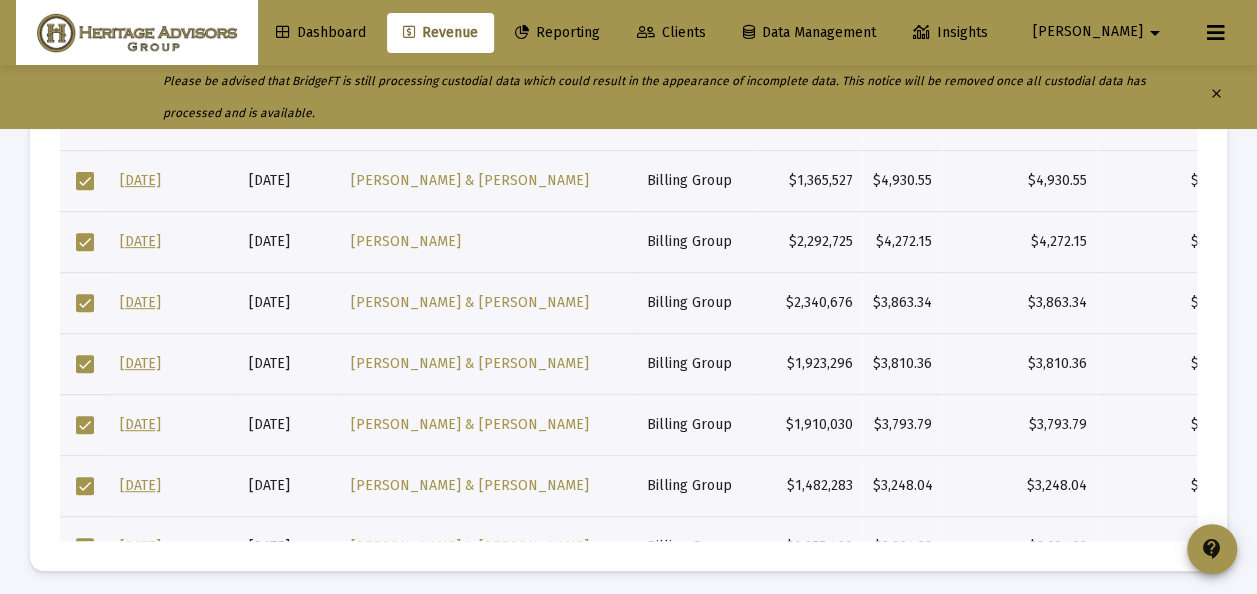 scroll, scrollTop: 297, scrollLeft: 0, axis: vertical 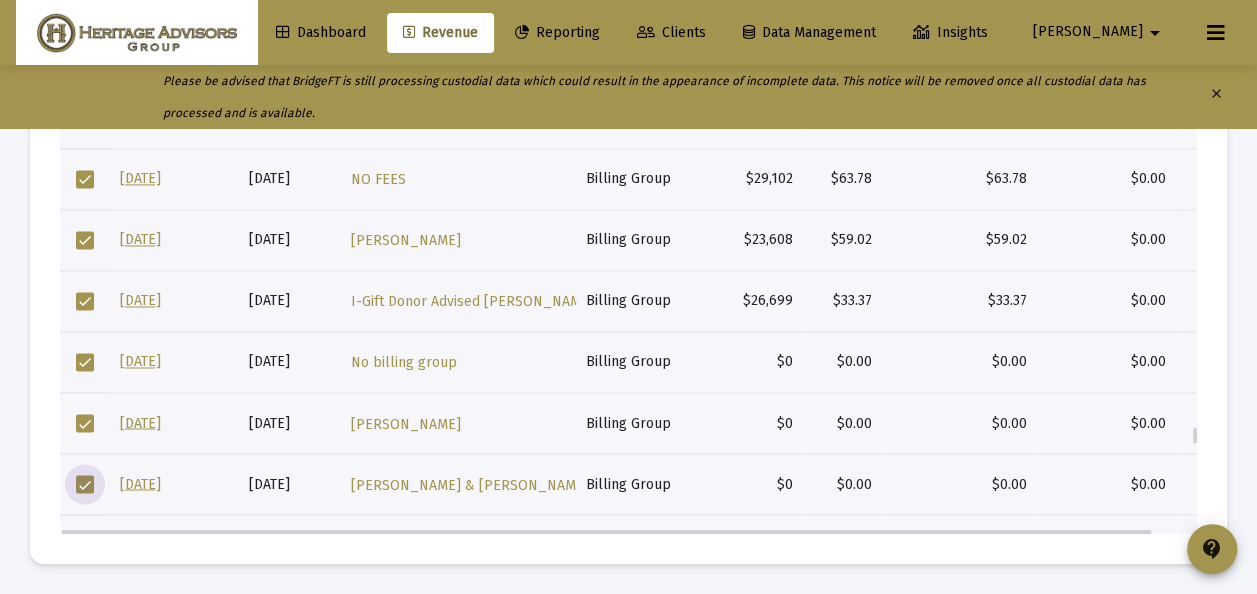 click at bounding box center [85, 484] 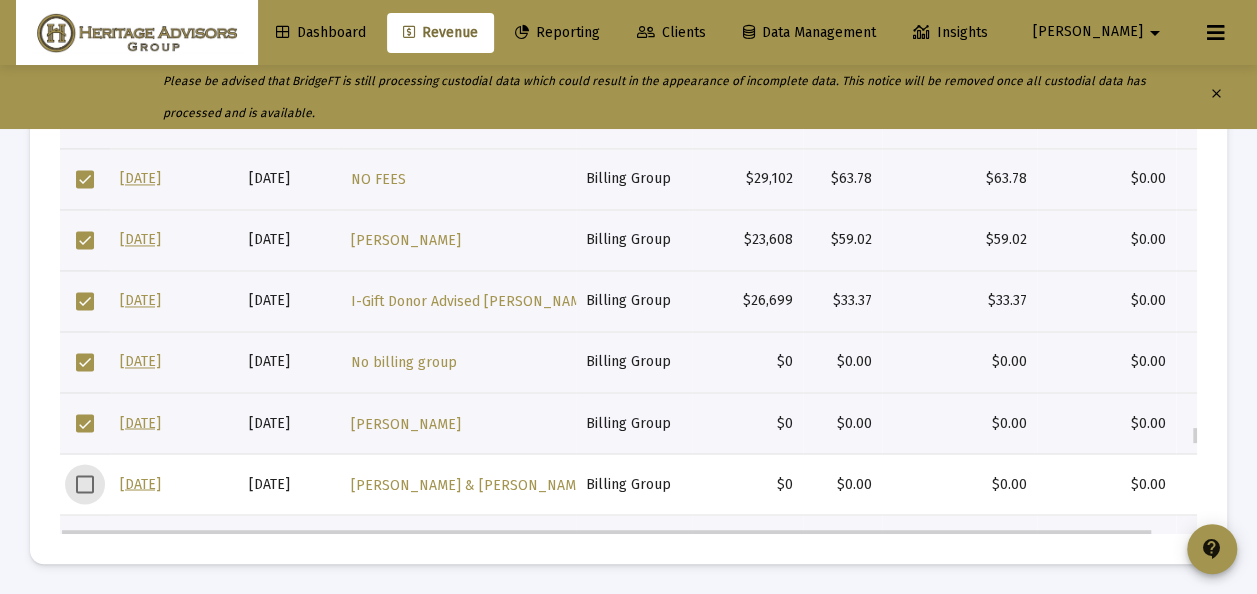 click at bounding box center [85, 423] 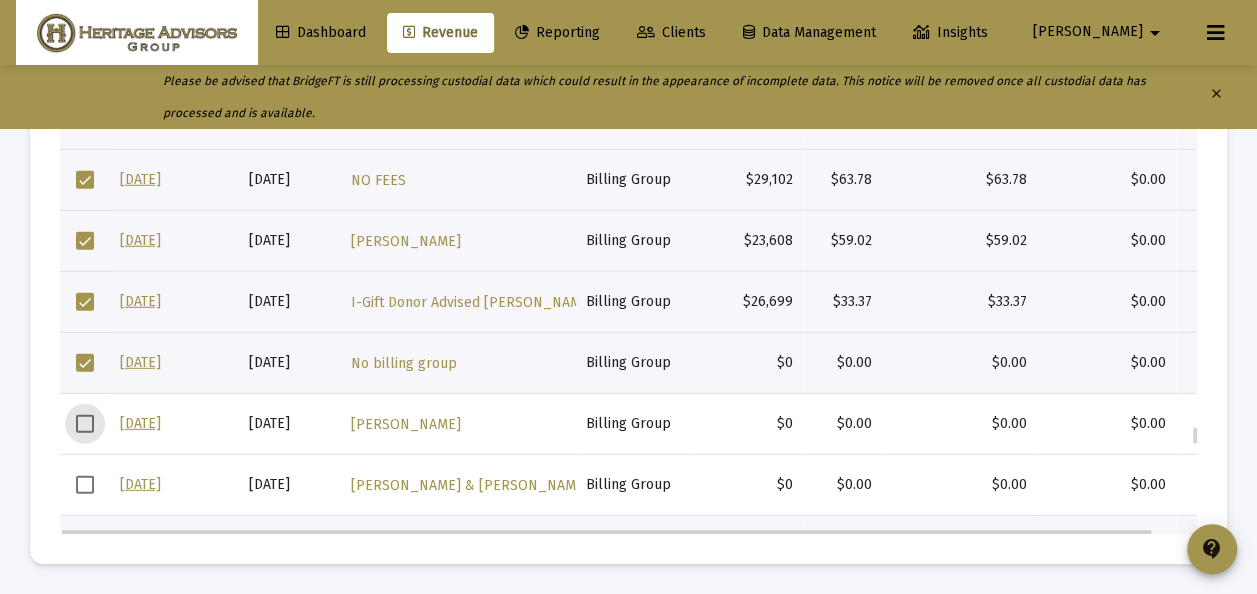 scroll, scrollTop: 8003, scrollLeft: 0, axis: vertical 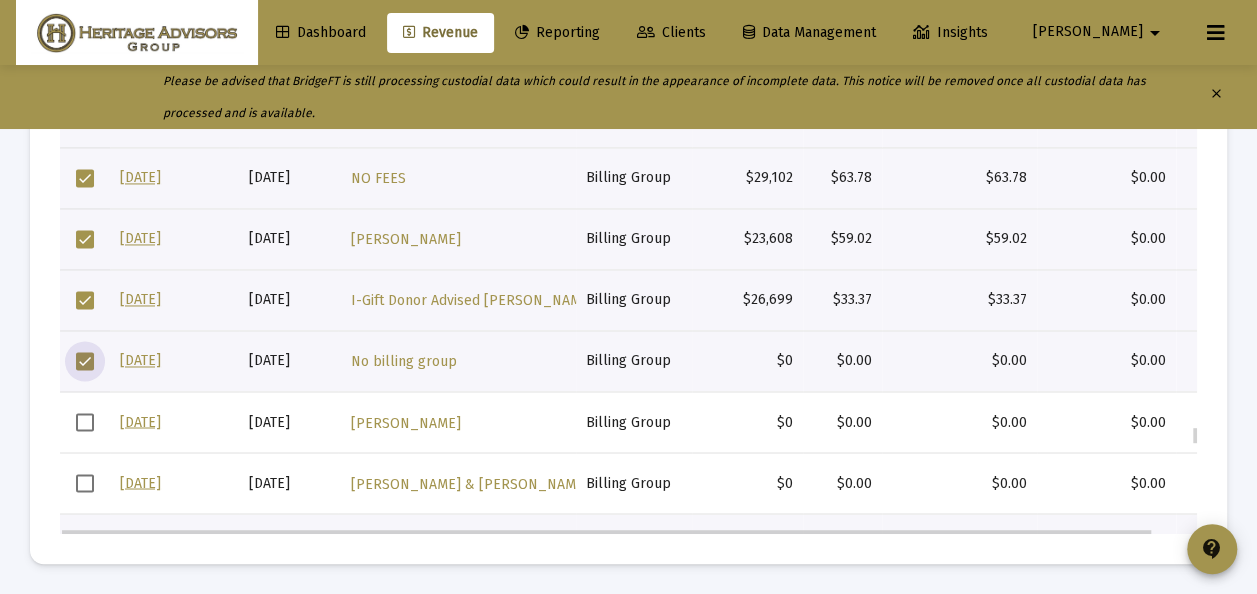 click at bounding box center [85, 361] 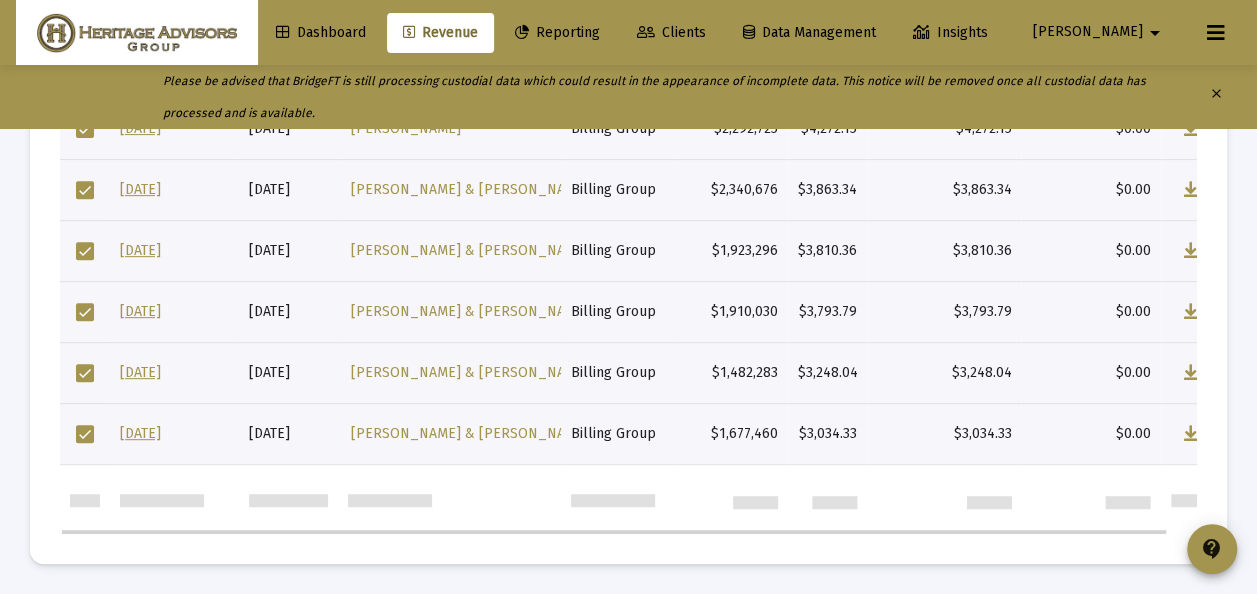 scroll, scrollTop: 0, scrollLeft: 0, axis: both 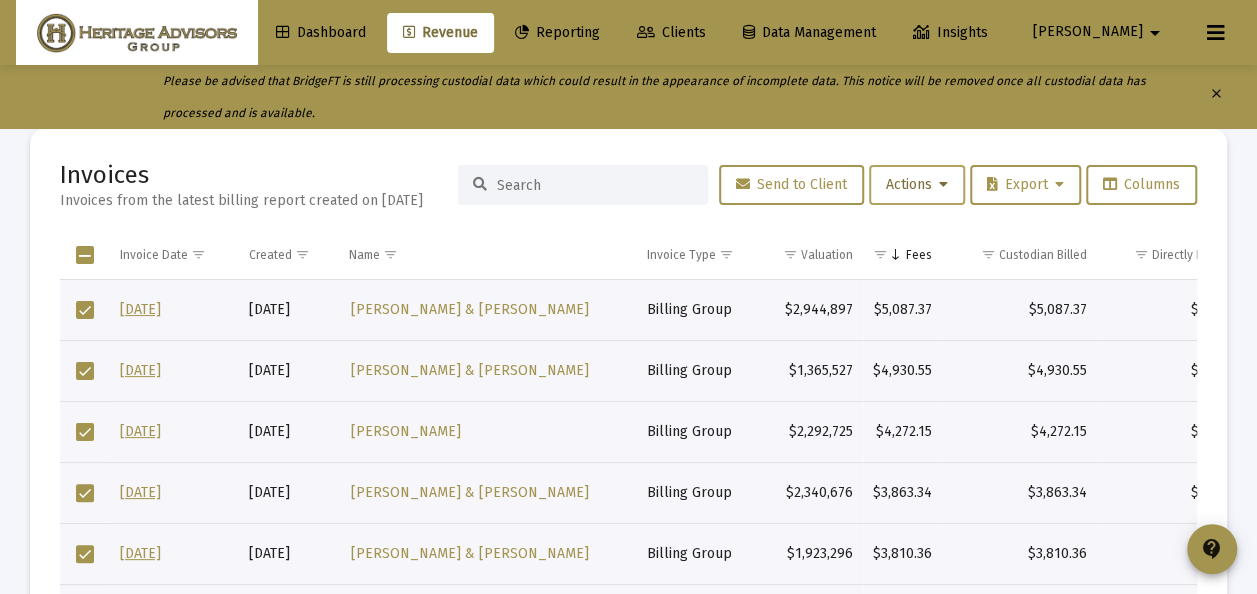 click 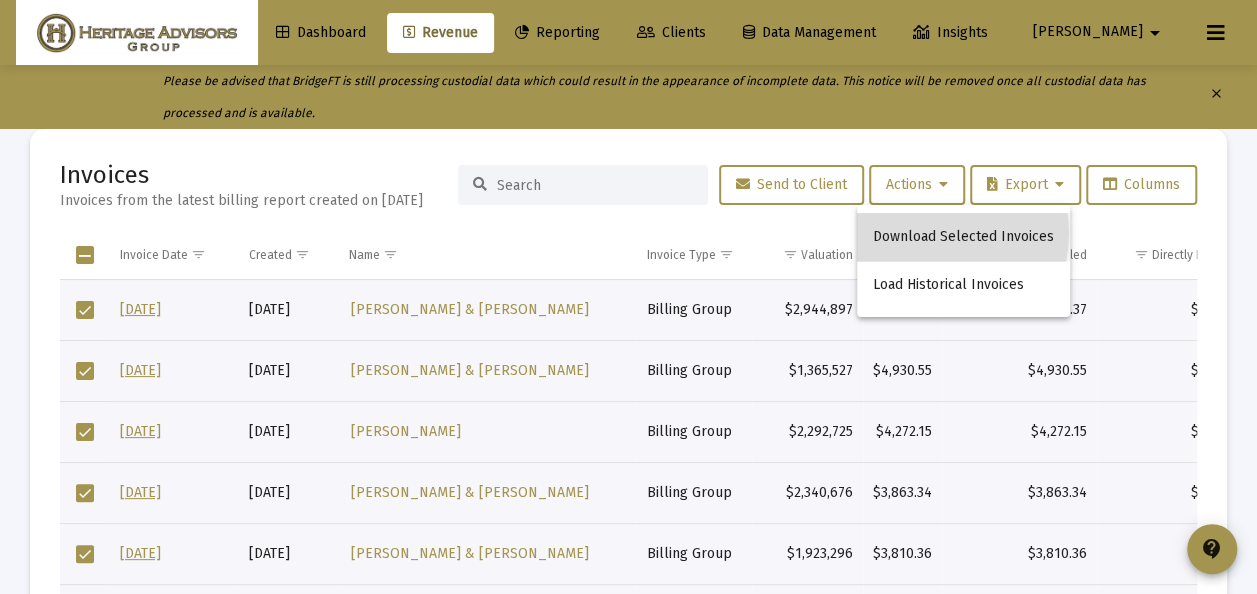 click on "Download Selected Invoices" at bounding box center [963, 237] 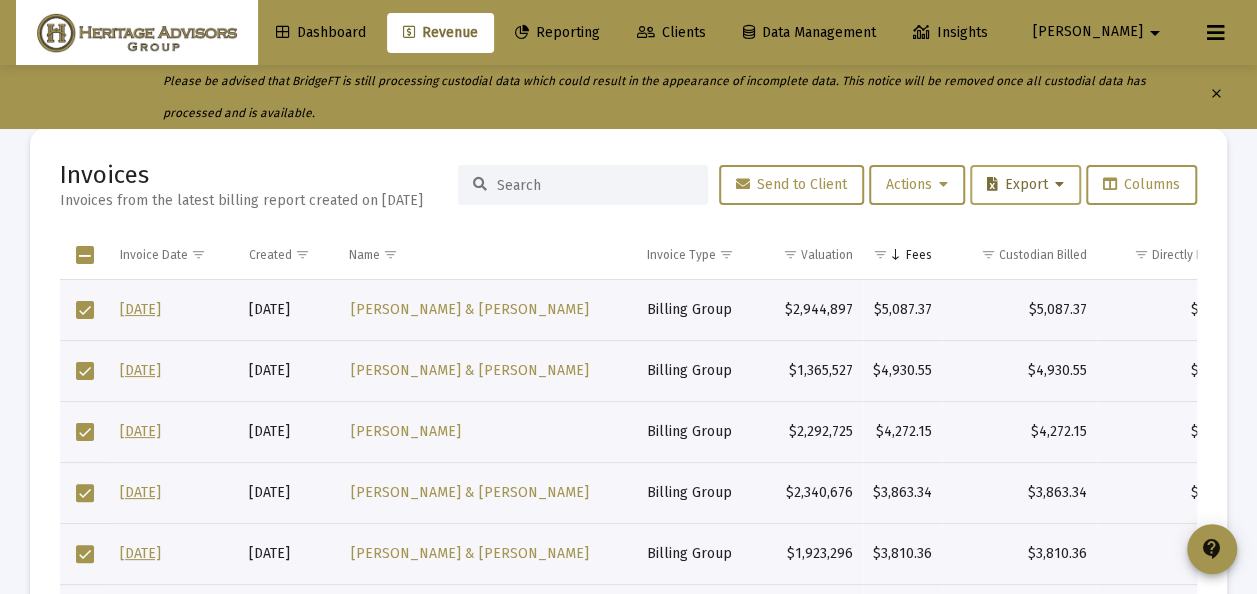click 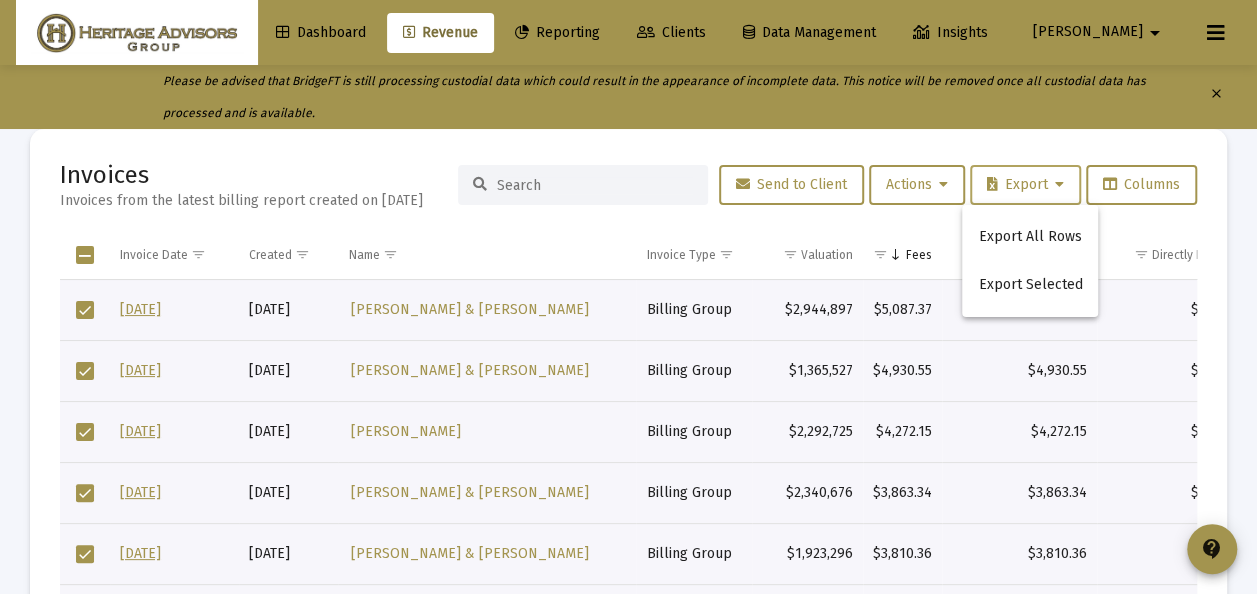 click at bounding box center [628, 297] 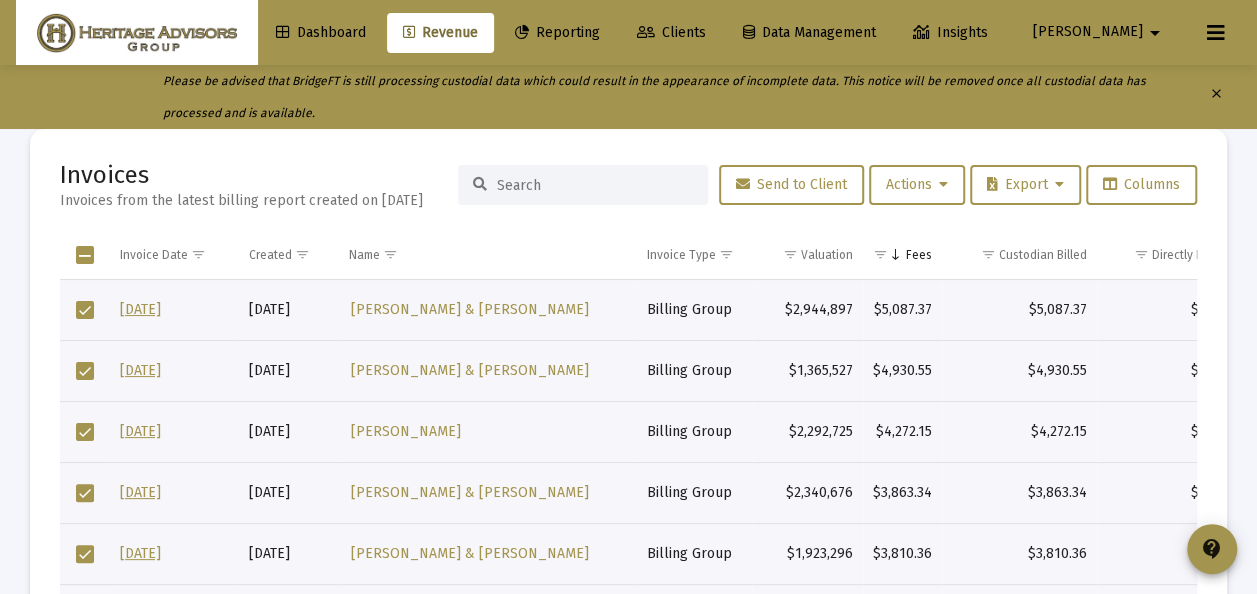 click on "clear" 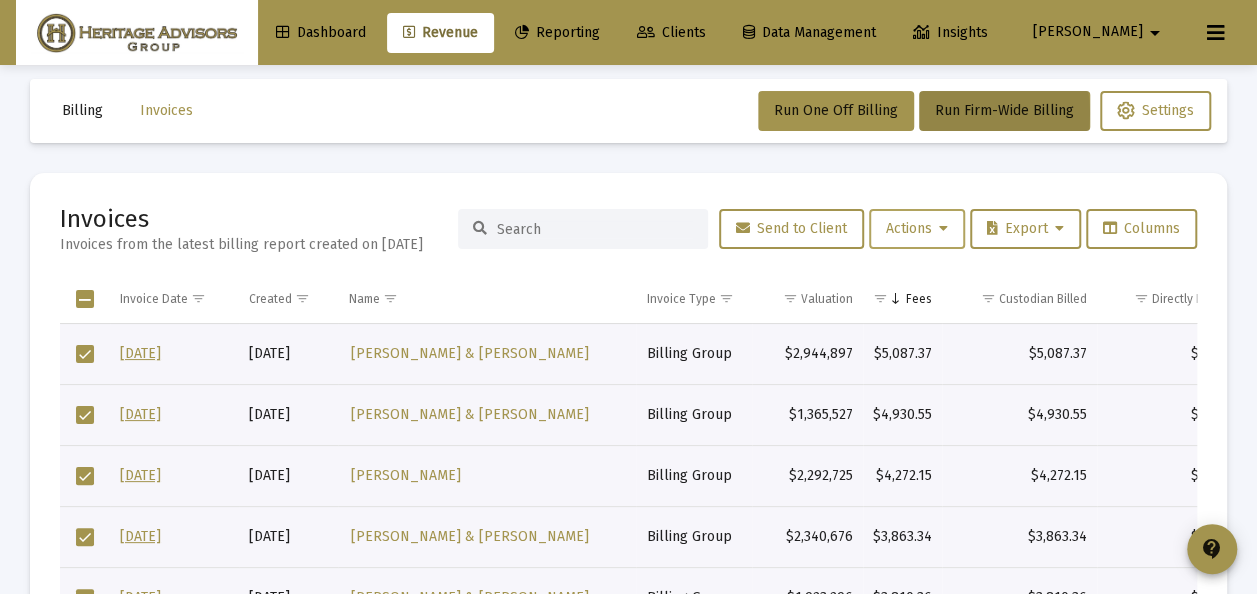 scroll, scrollTop: 0, scrollLeft: 0, axis: both 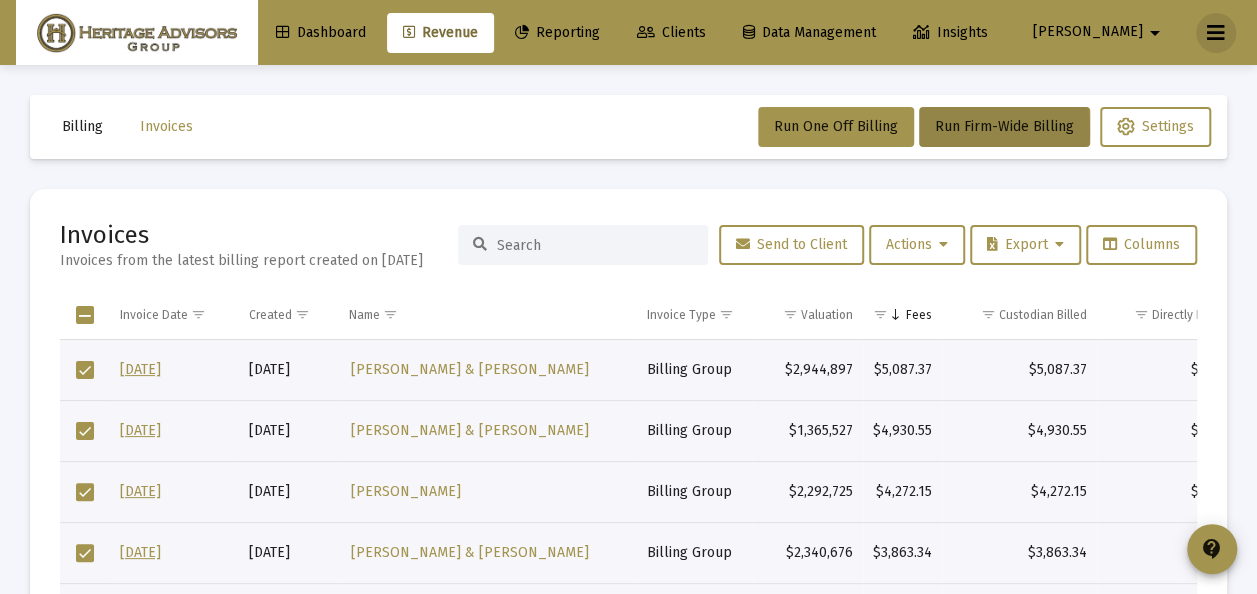 click 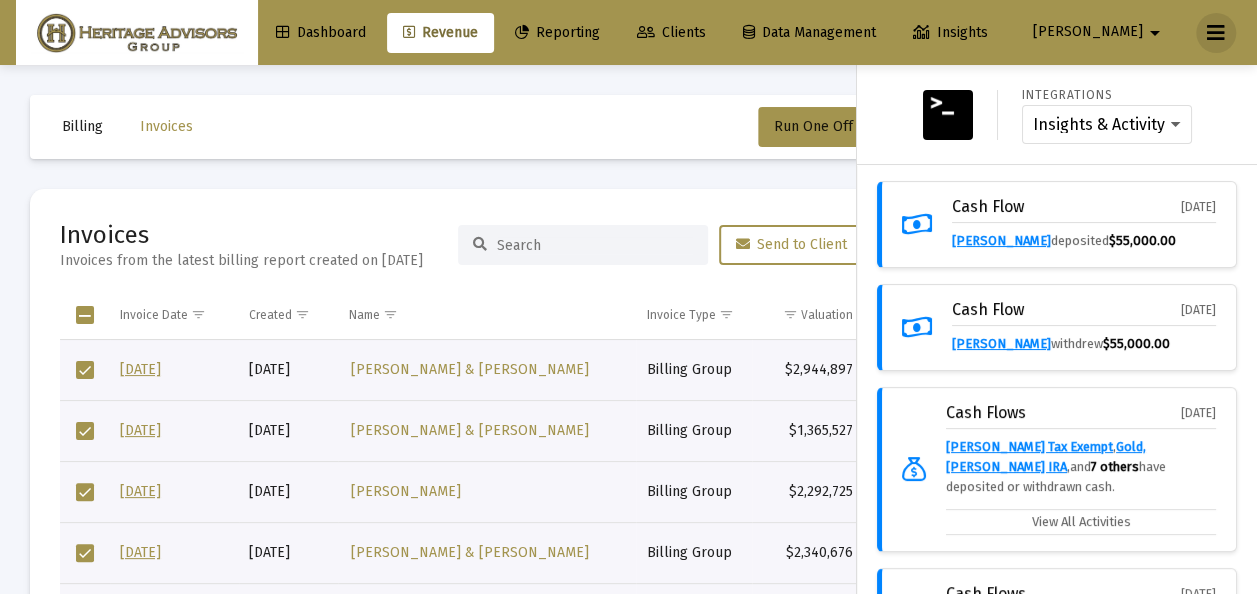 drag, startPoint x: 1221, startPoint y: 30, endPoint x: 1216, endPoint y: 39, distance: 10.29563 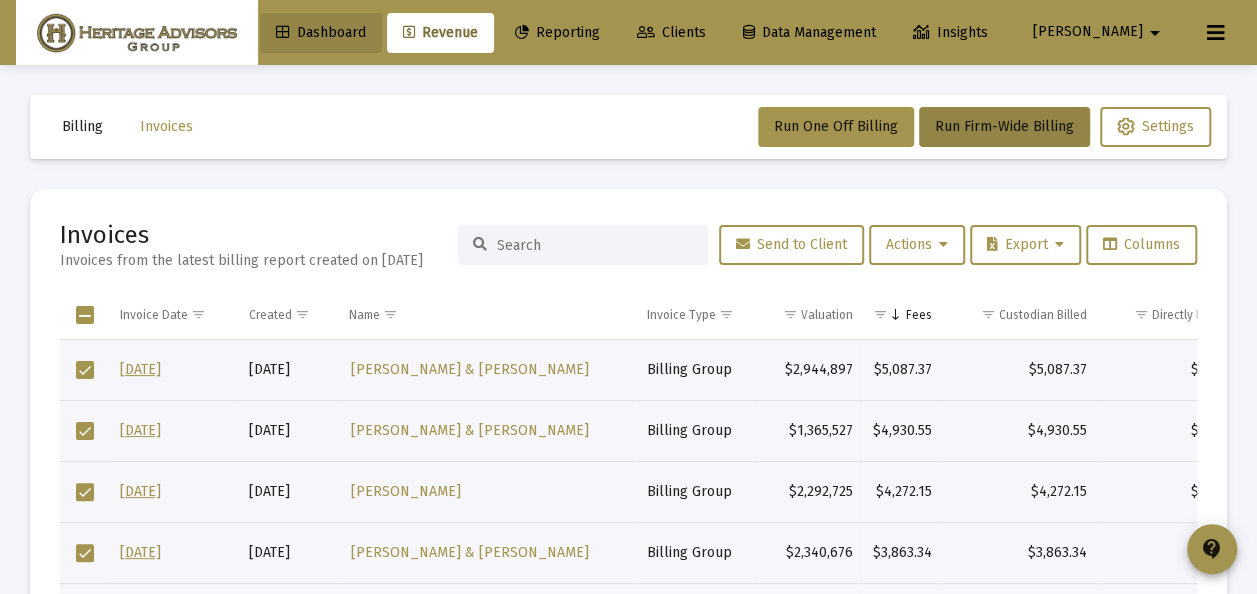 click on "Dashboard" 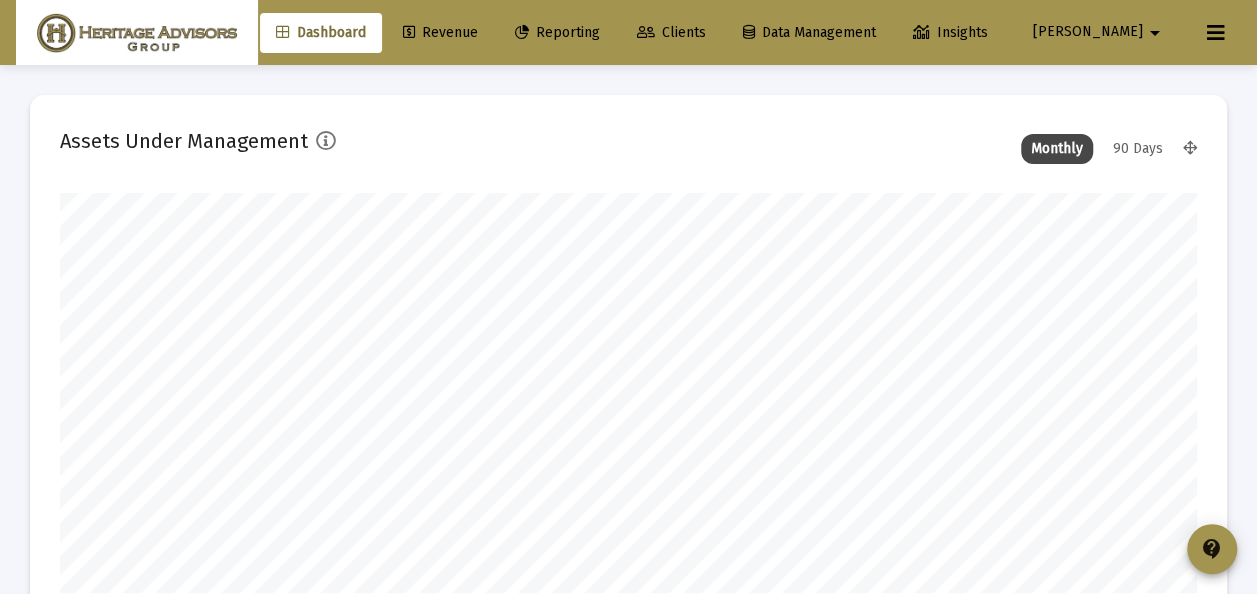 scroll, scrollTop: 999600, scrollLeft: 998863, axis: both 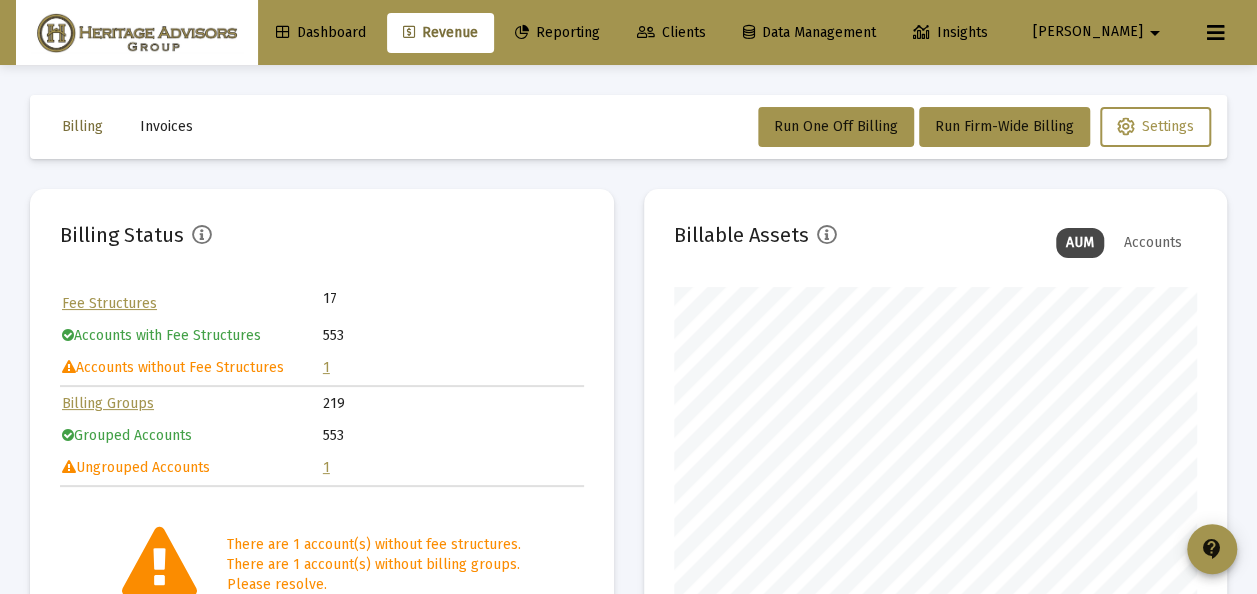 click on "Billing" 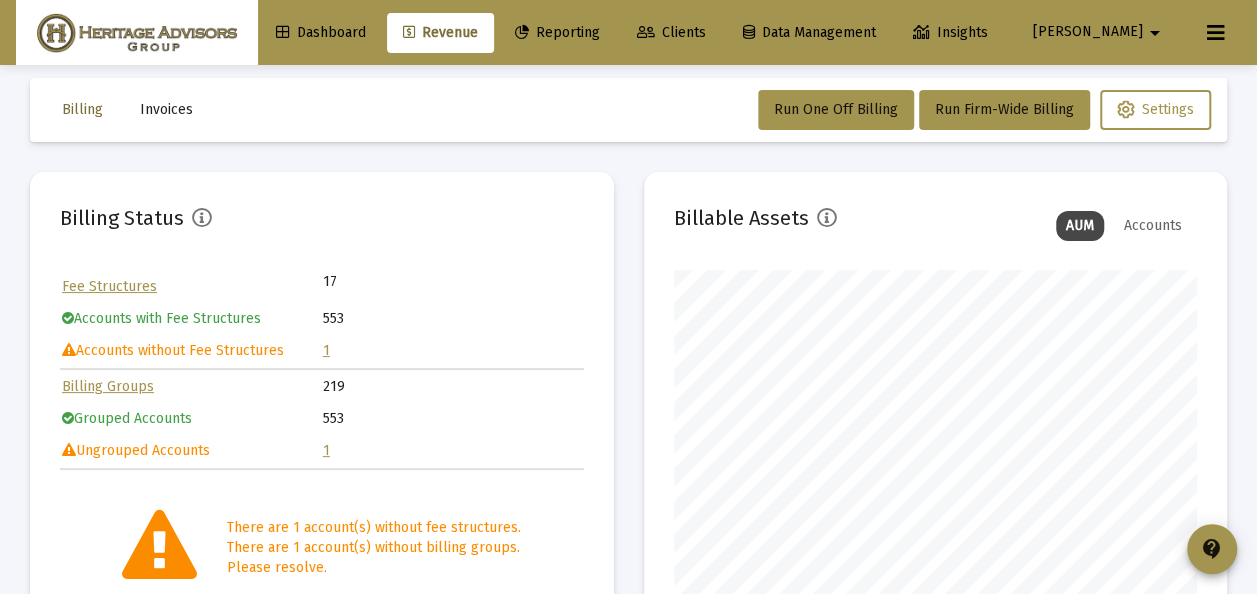 scroll, scrollTop: 0, scrollLeft: 0, axis: both 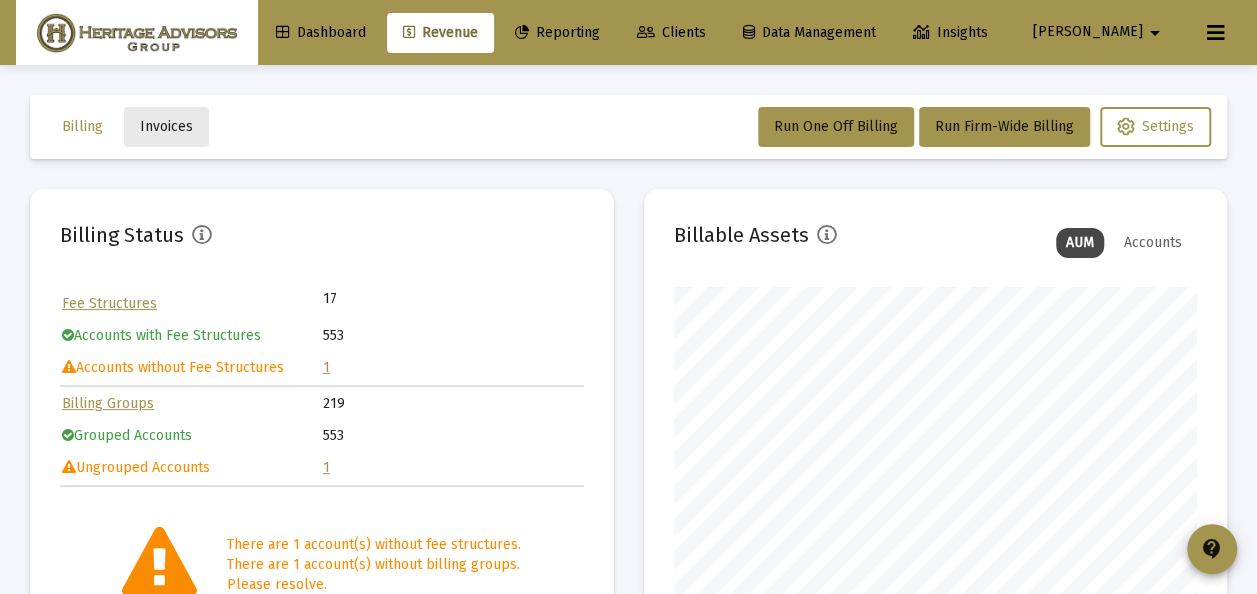 click on "Invoices" 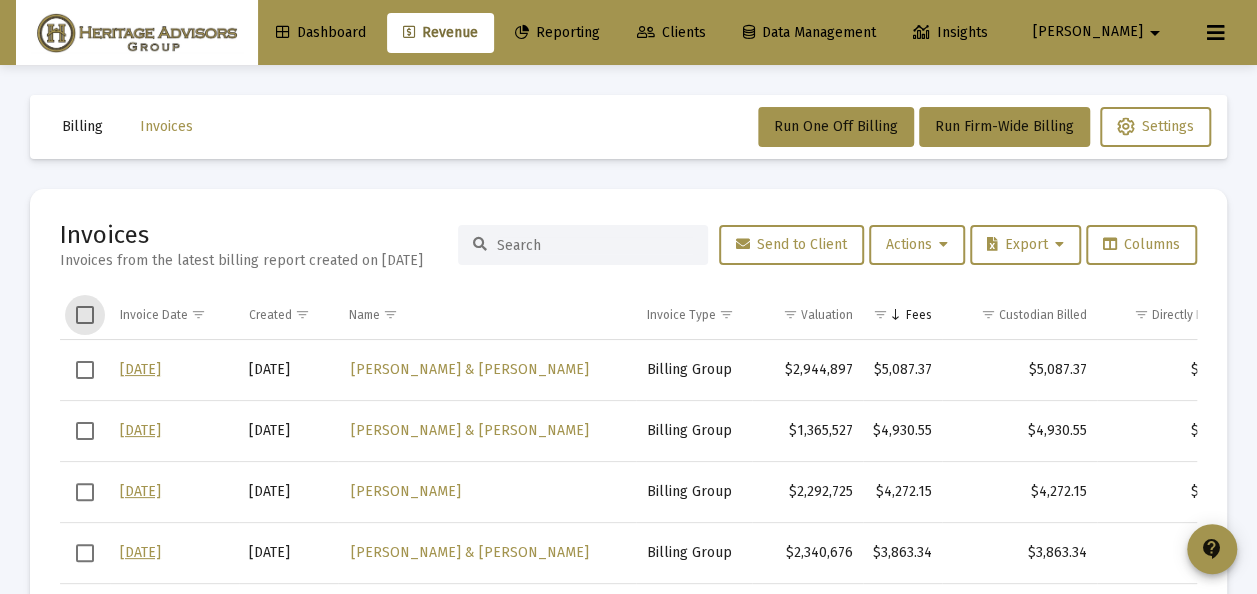click at bounding box center [85, 315] 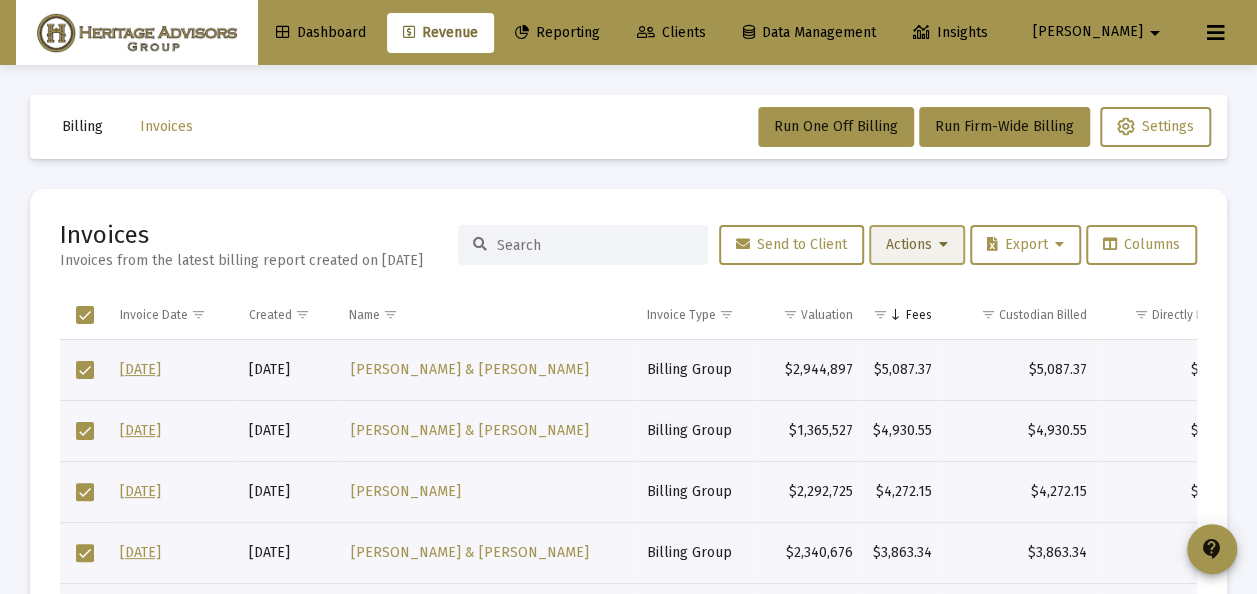 click on "Actions" 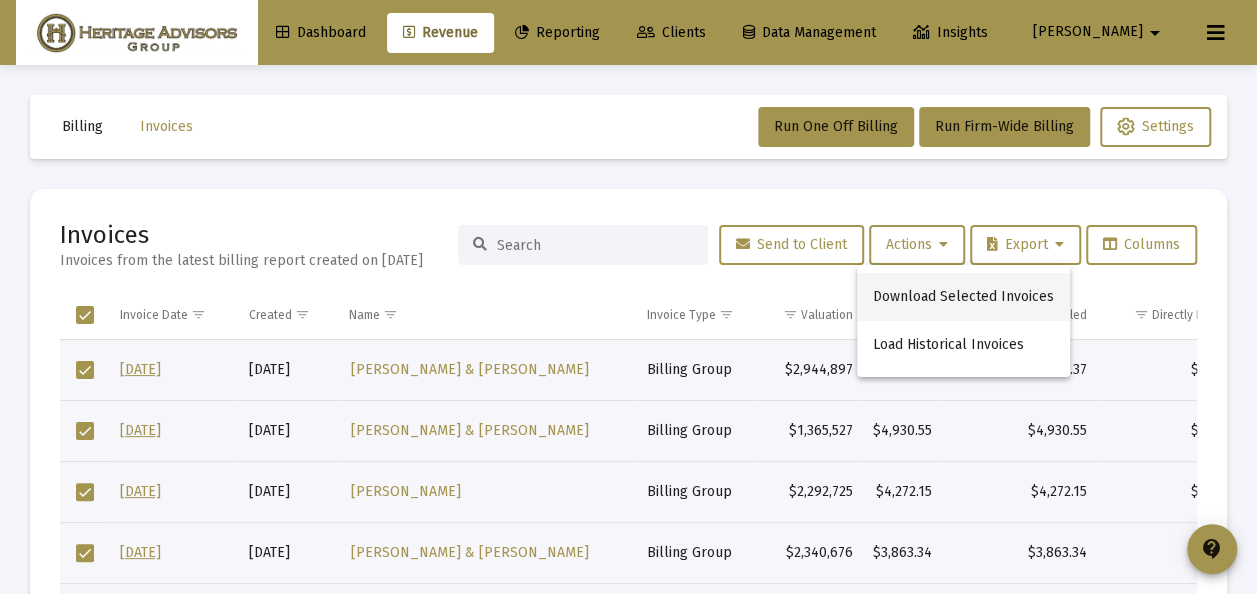click on "Download Selected Invoices" at bounding box center (963, 297) 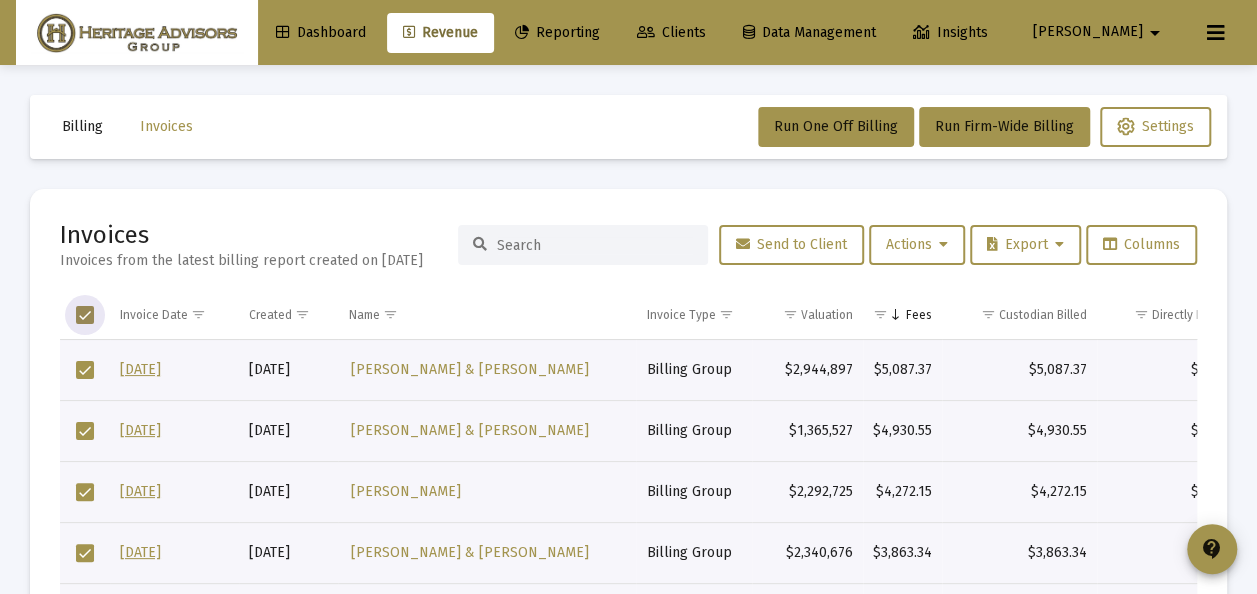 click at bounding box center (85, 315) 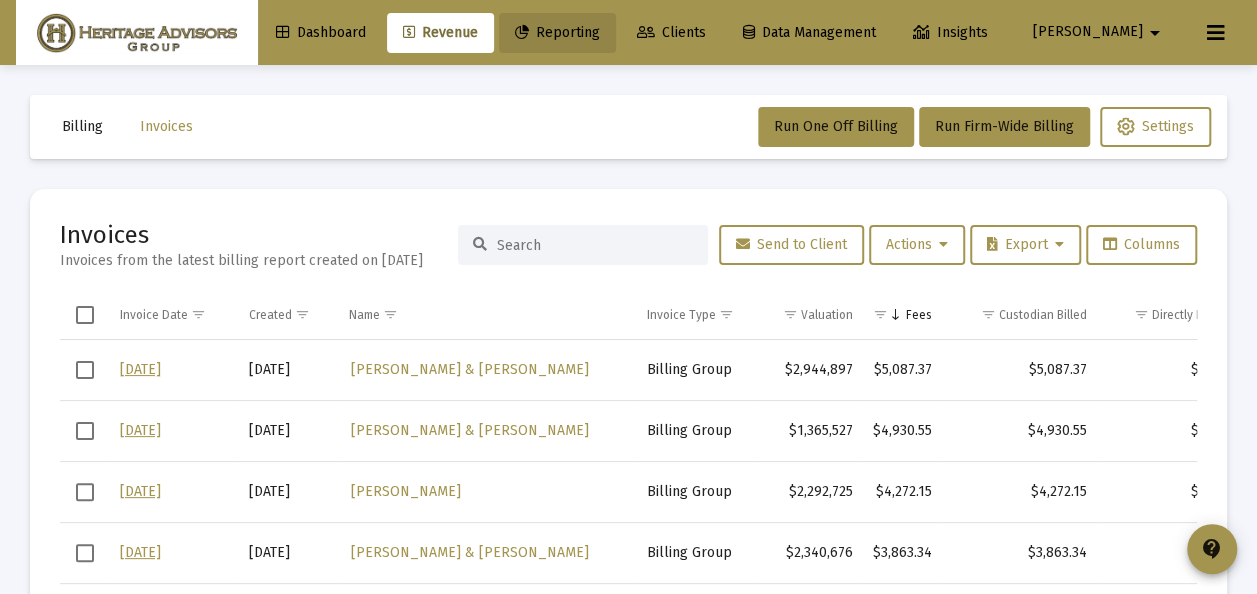 click on "Reporting" 